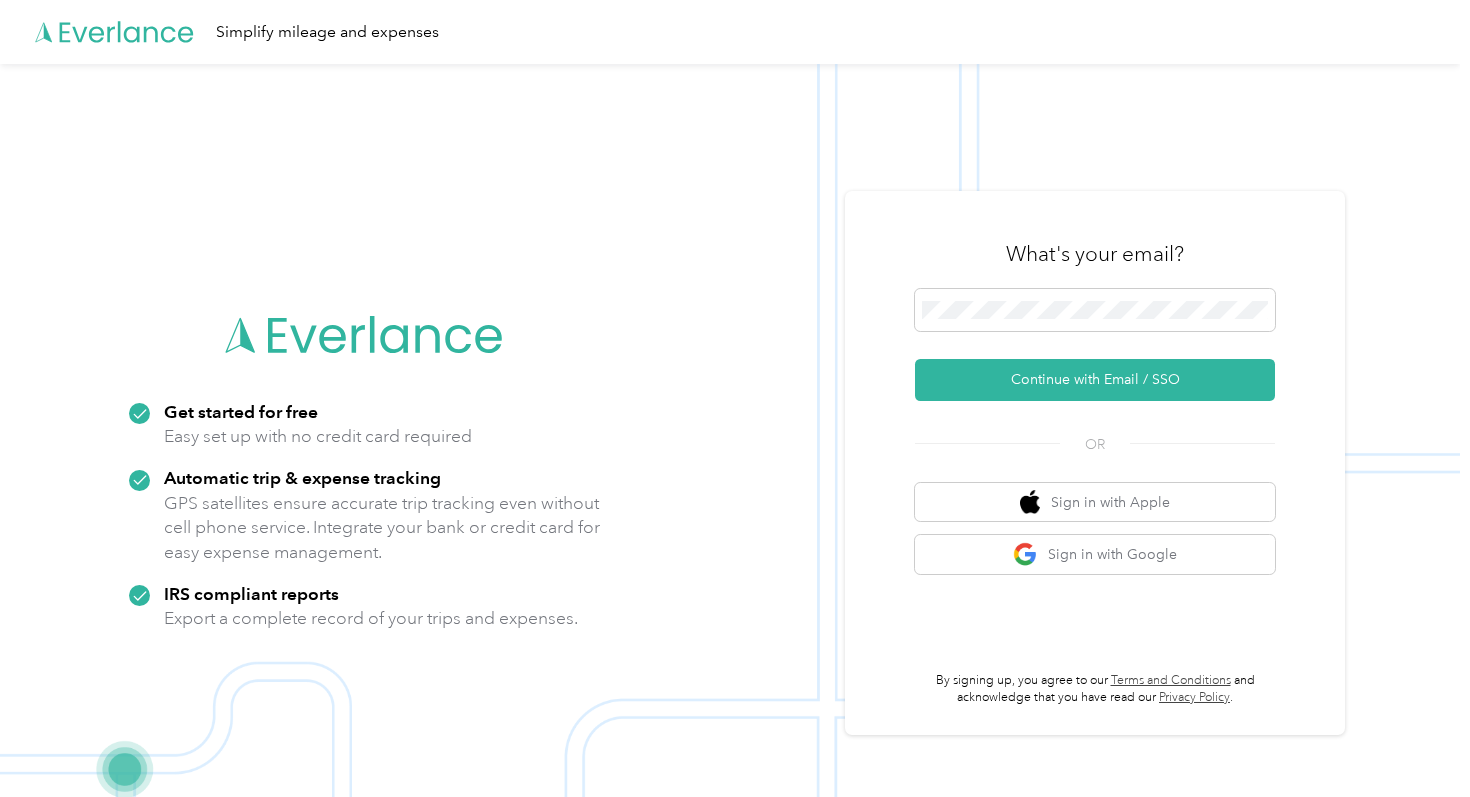 scroll, scrollTop: 0, scrollLeft: 0, axis: both 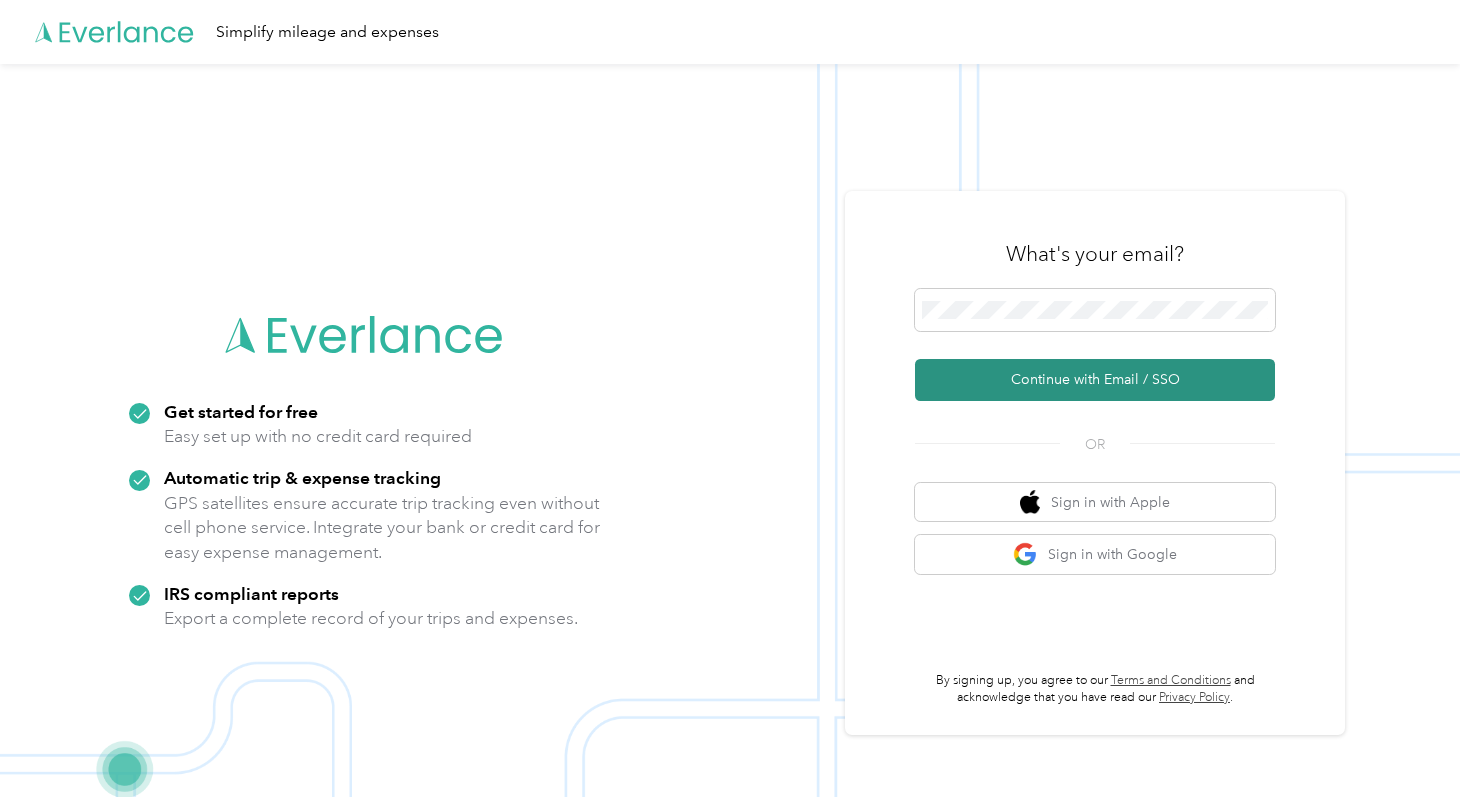 click on "Continue with Email / SSO" at bounding box center [1095, 380] 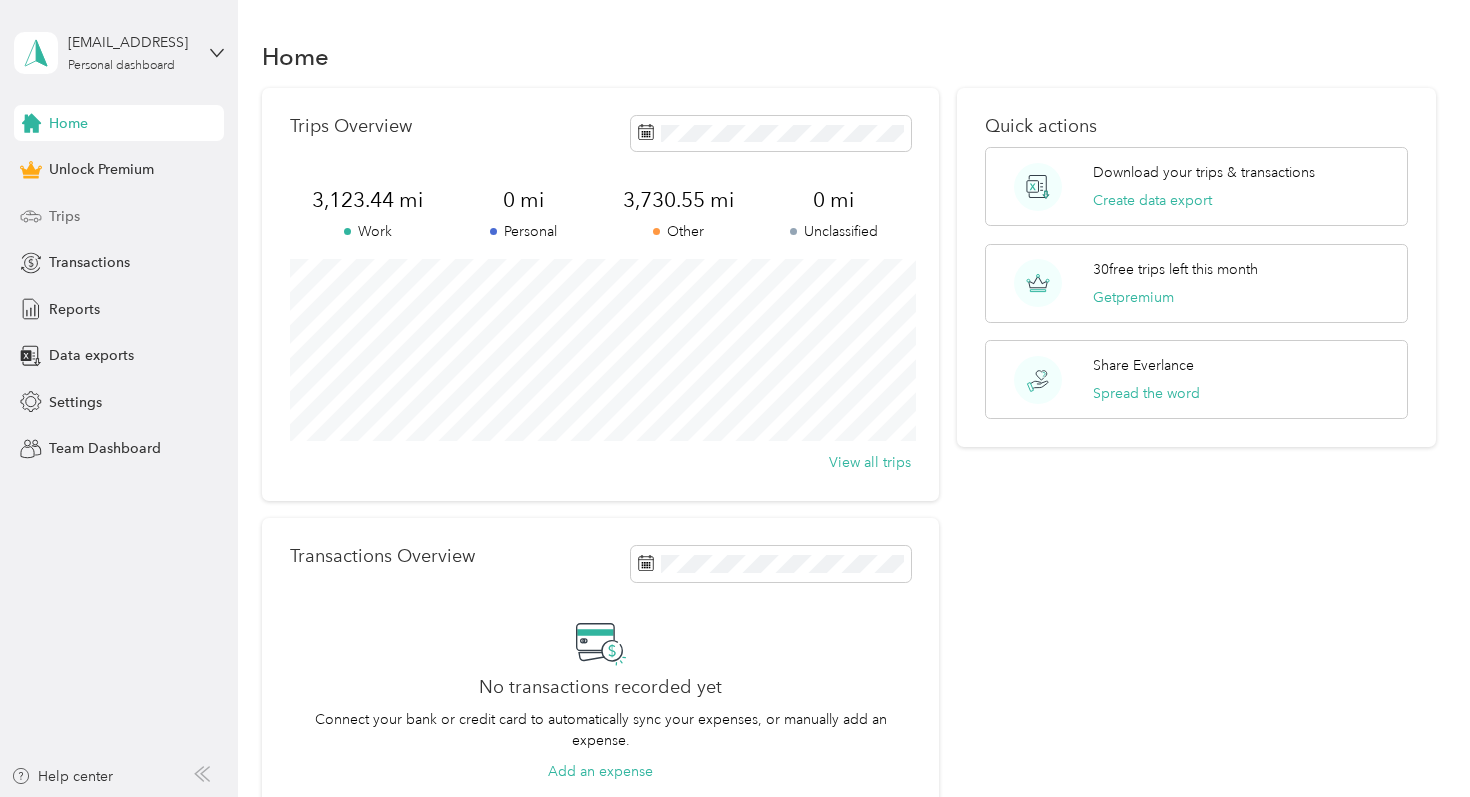 click on "Trips" at bounding box center [64, 216] 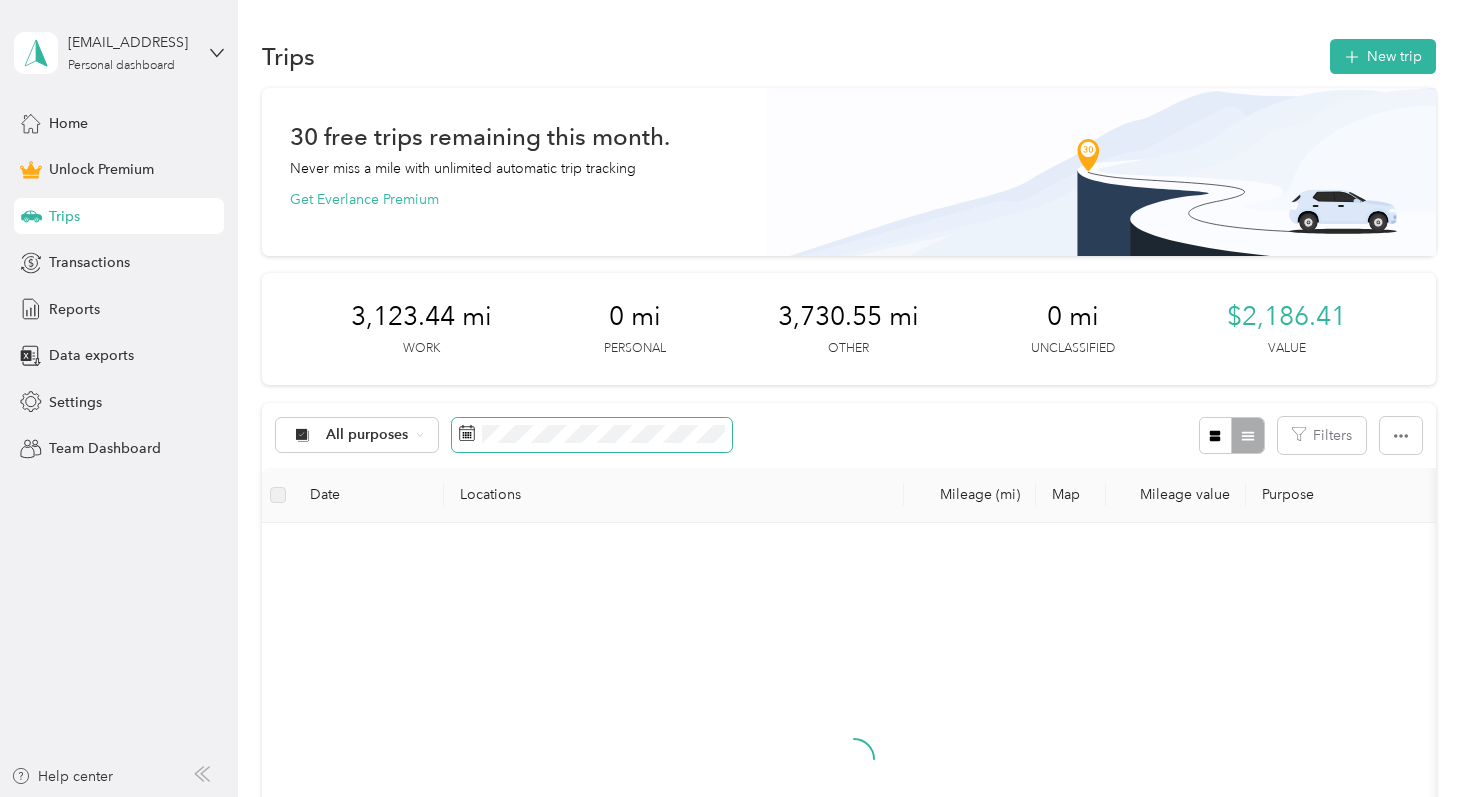 click 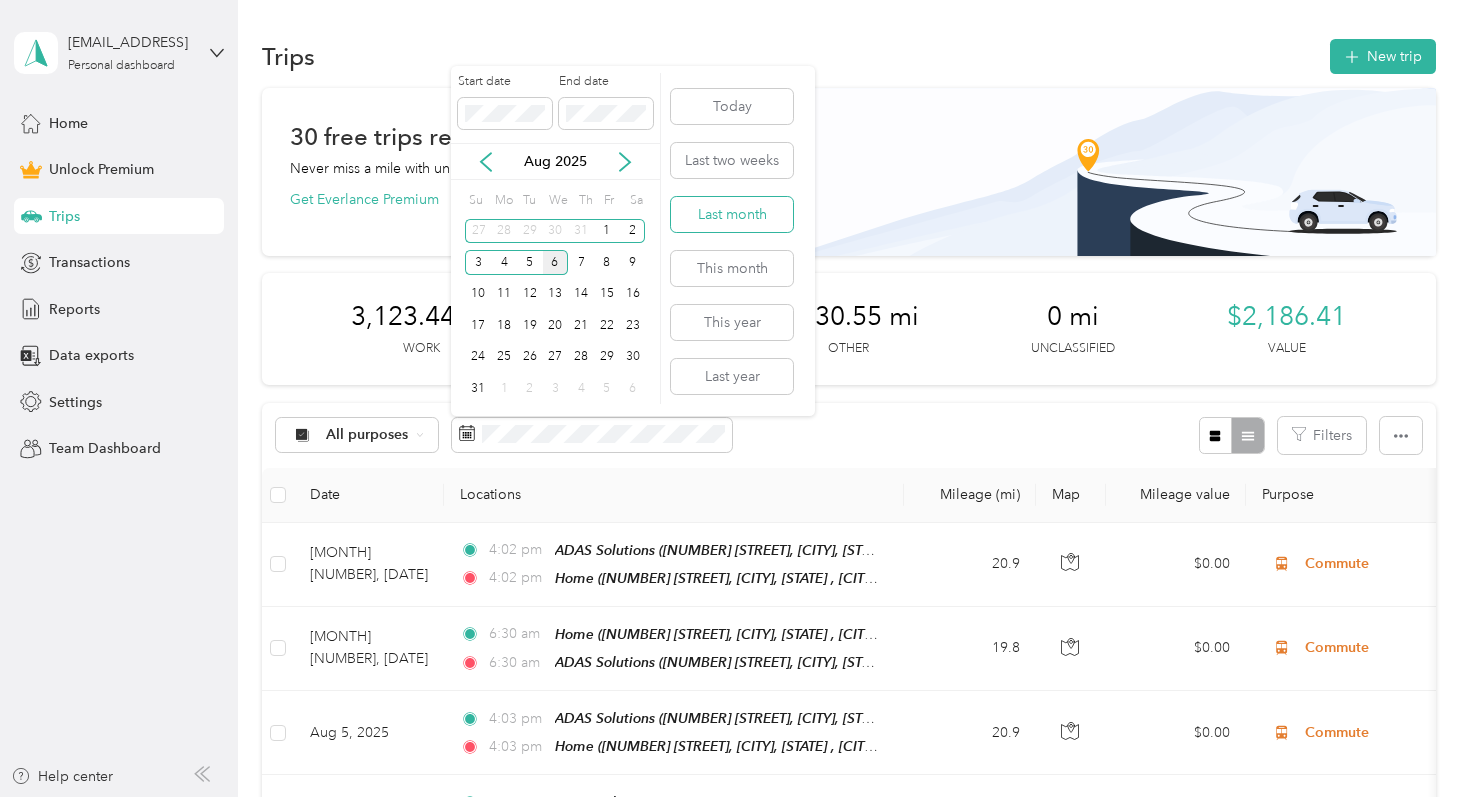 click on "Last month" at bounding box center (732, 214) 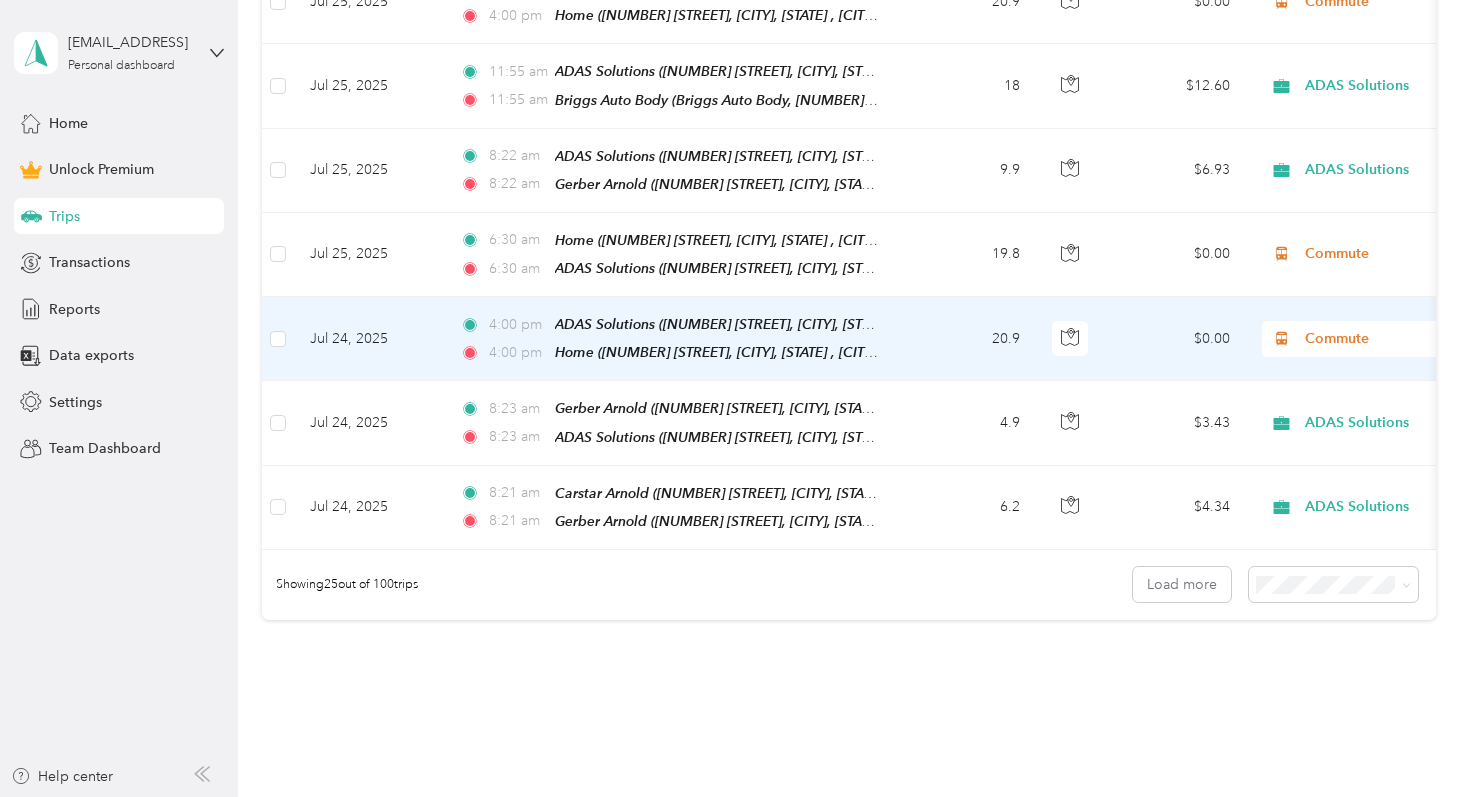 scroll, scrollTop: 2081, scrollLeft: 0, axis: vertical 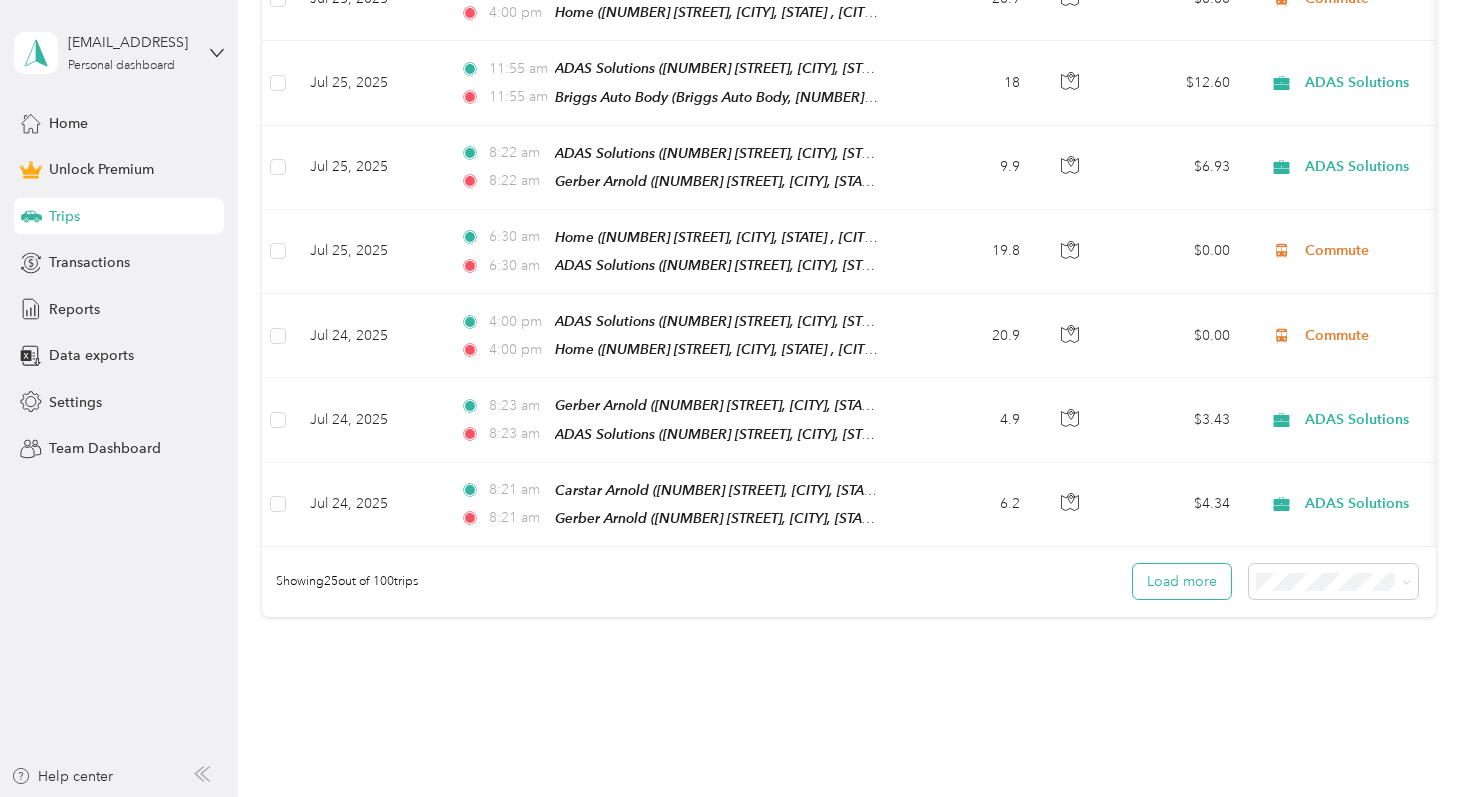click on "Load more" at bounding box center (1182, 581) 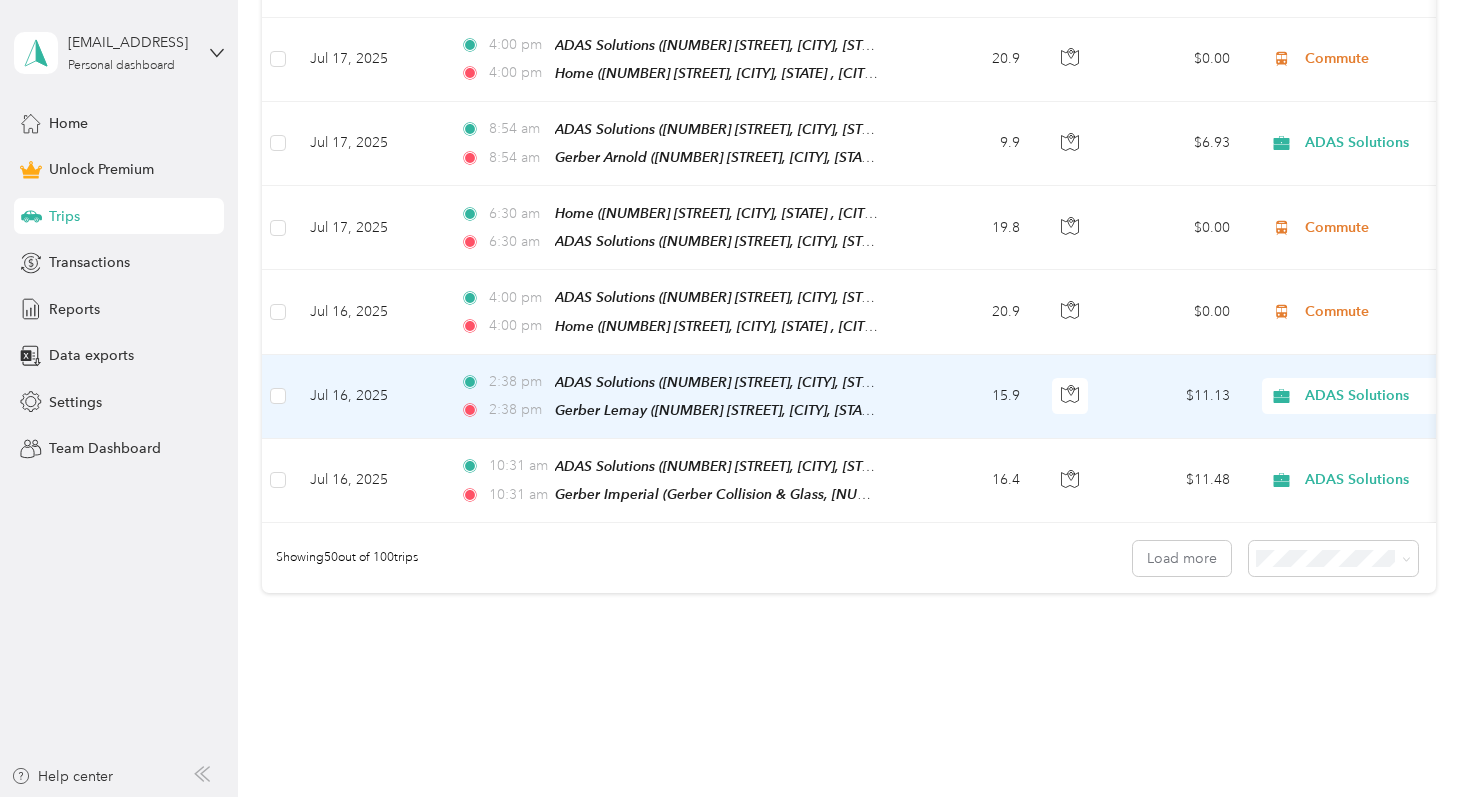 scroll, scrollTop: 4213, scrollLeft: 0, axis: vertical 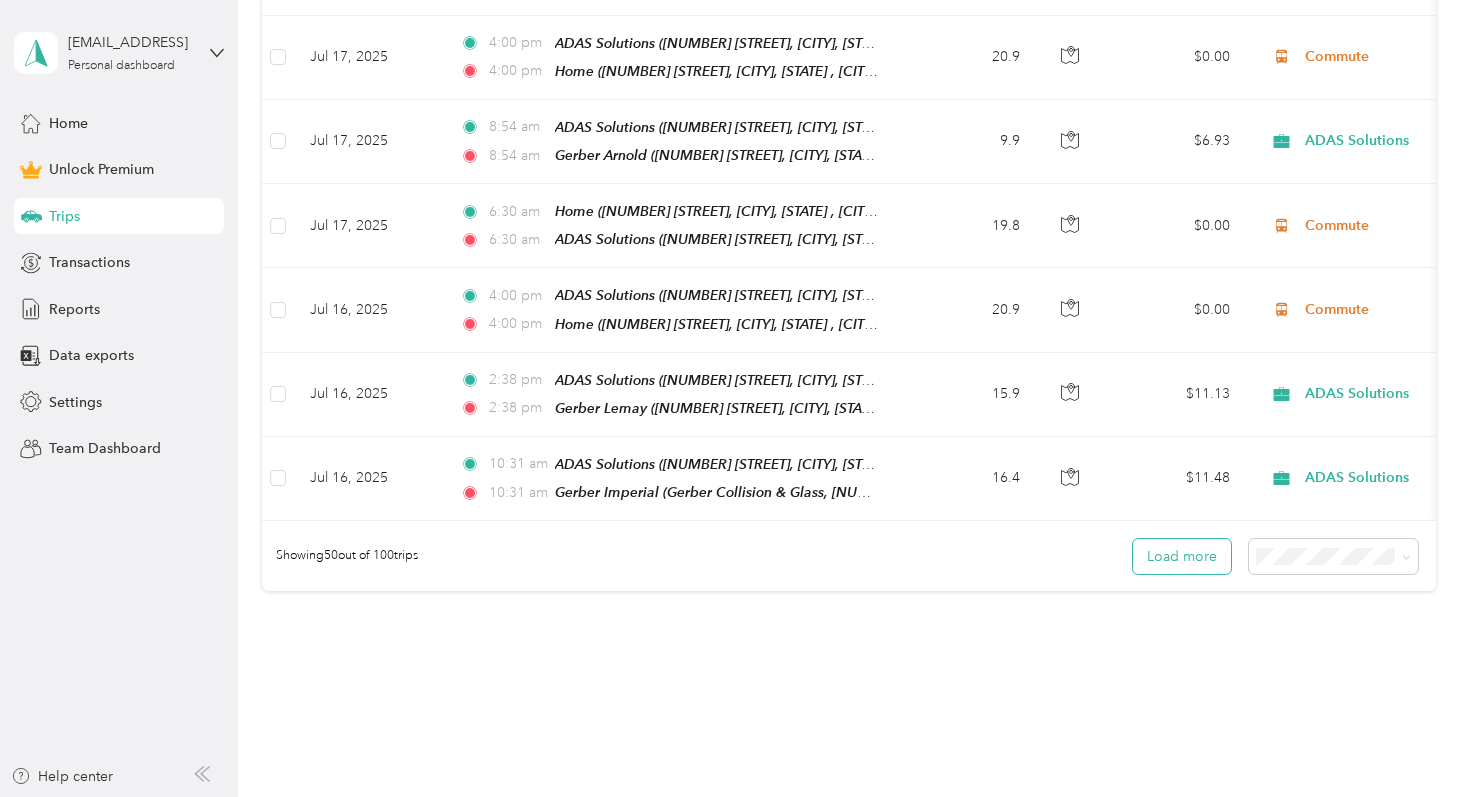 click on "Load more" at bounding box center [1182, 556] 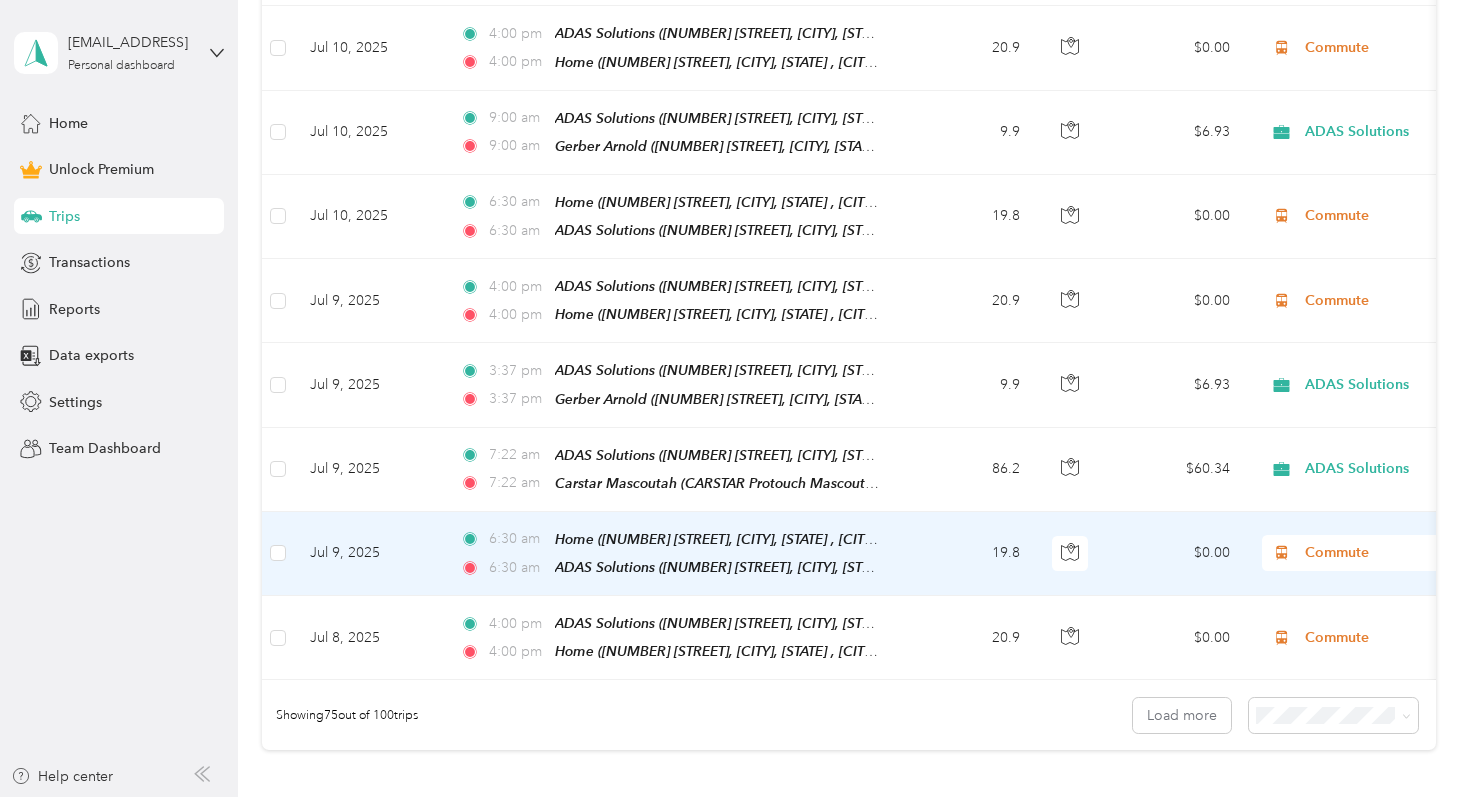 scroll, scrollTop: 6177, scrollLeft: 0, axis: vertical 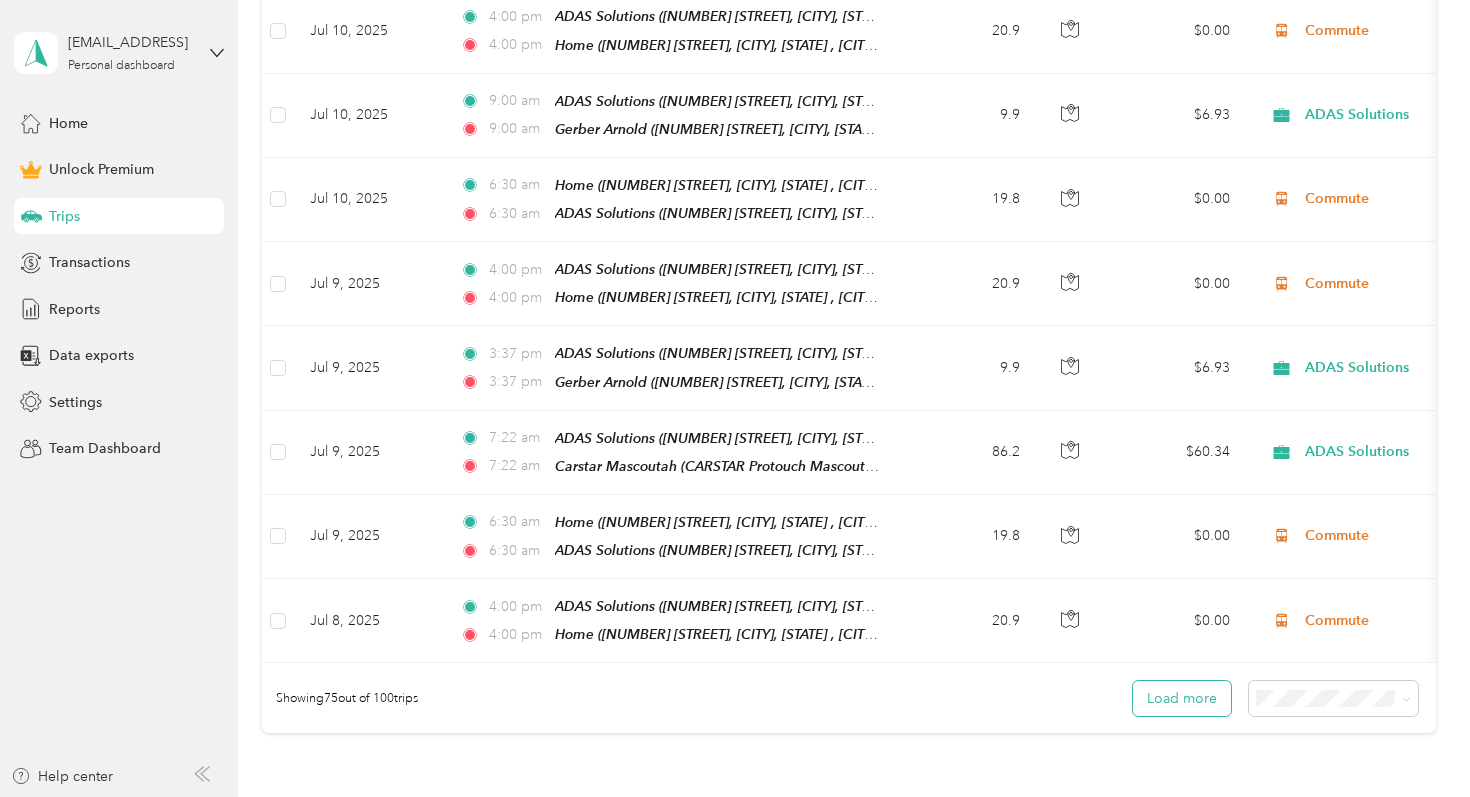 click on "Load more" at bounding box center [1182, 698] 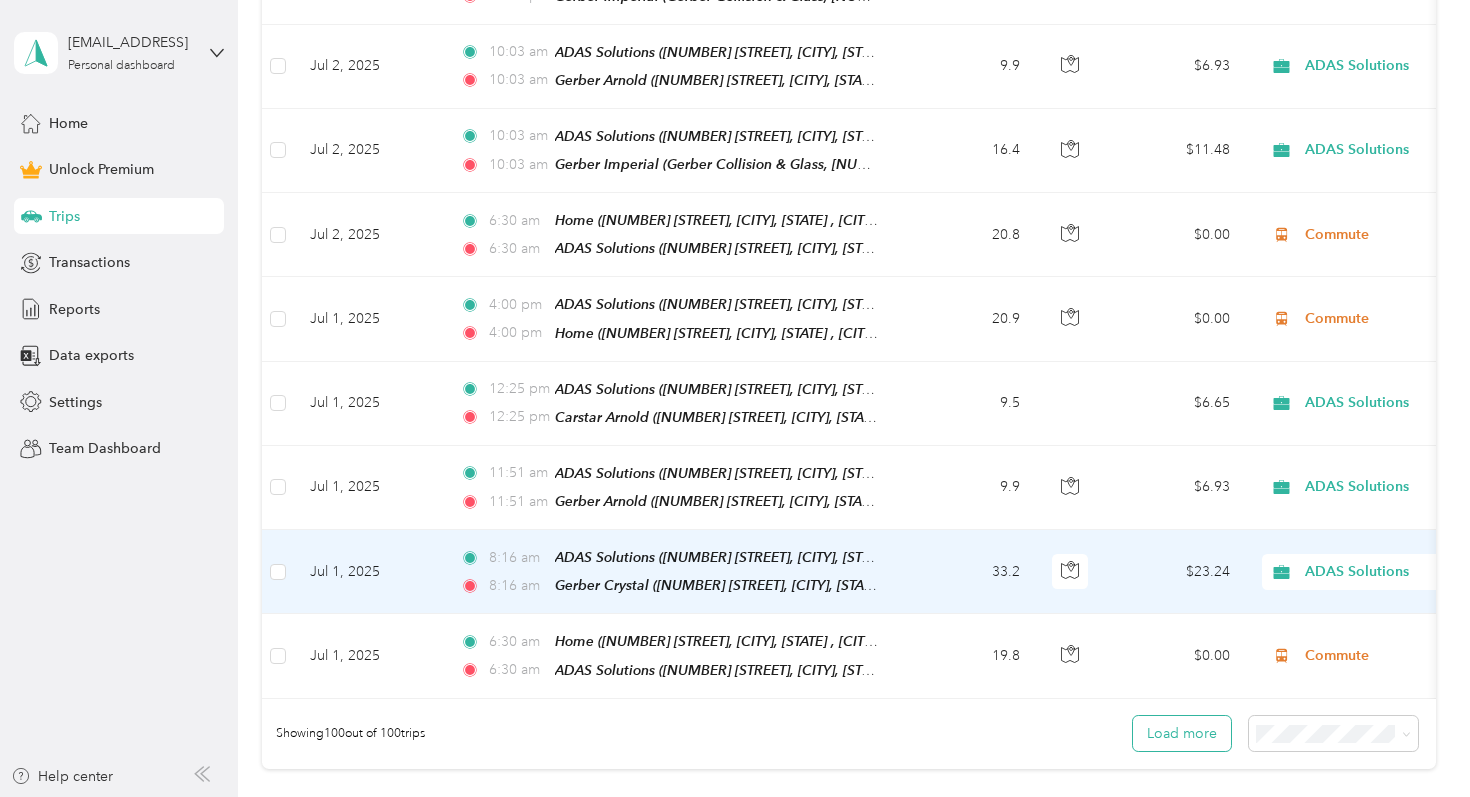 scroll, scrollTop: 8255, scrollLeft: 0, axis: vertical 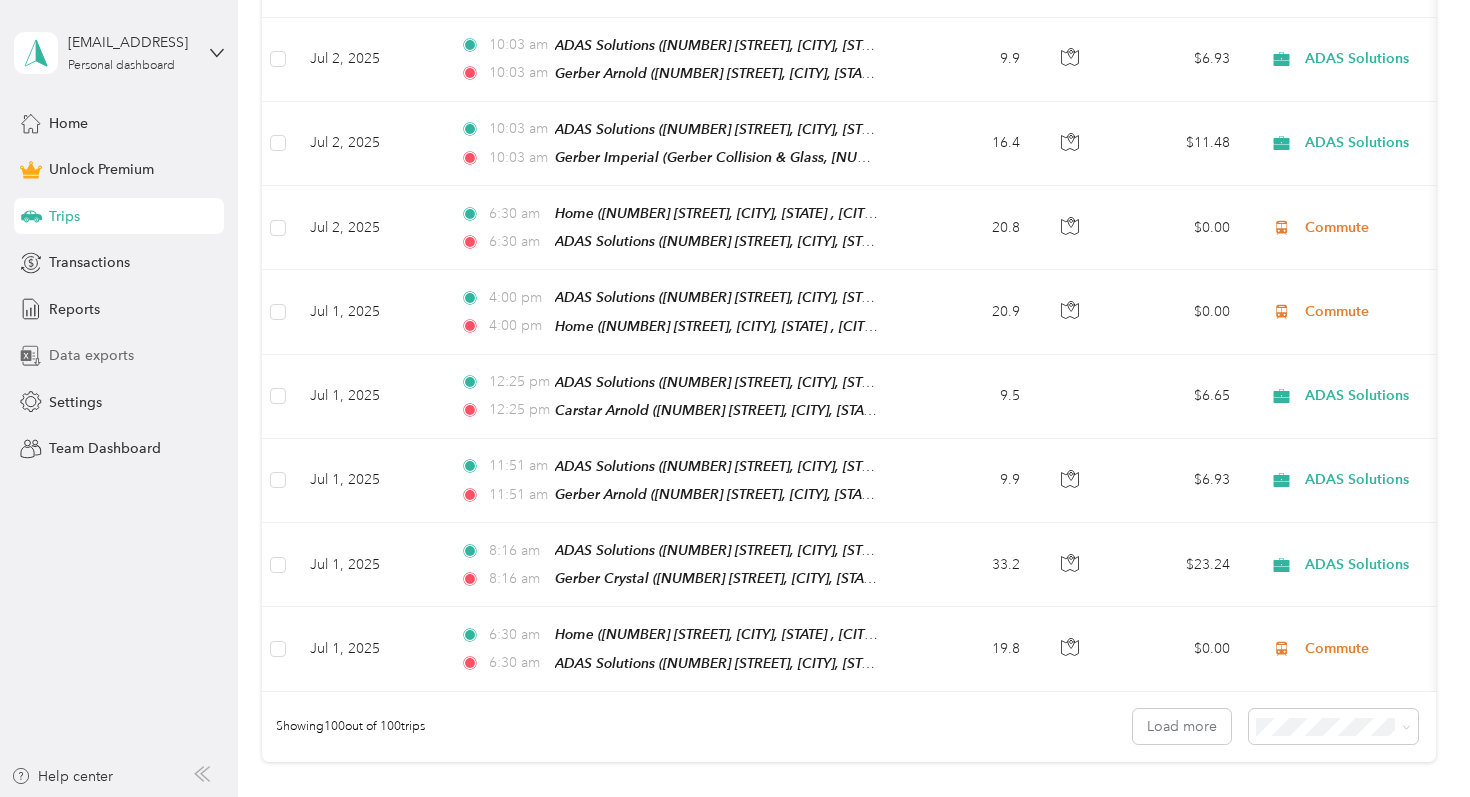 click on "Data exports" at bounding box center (119, 356) 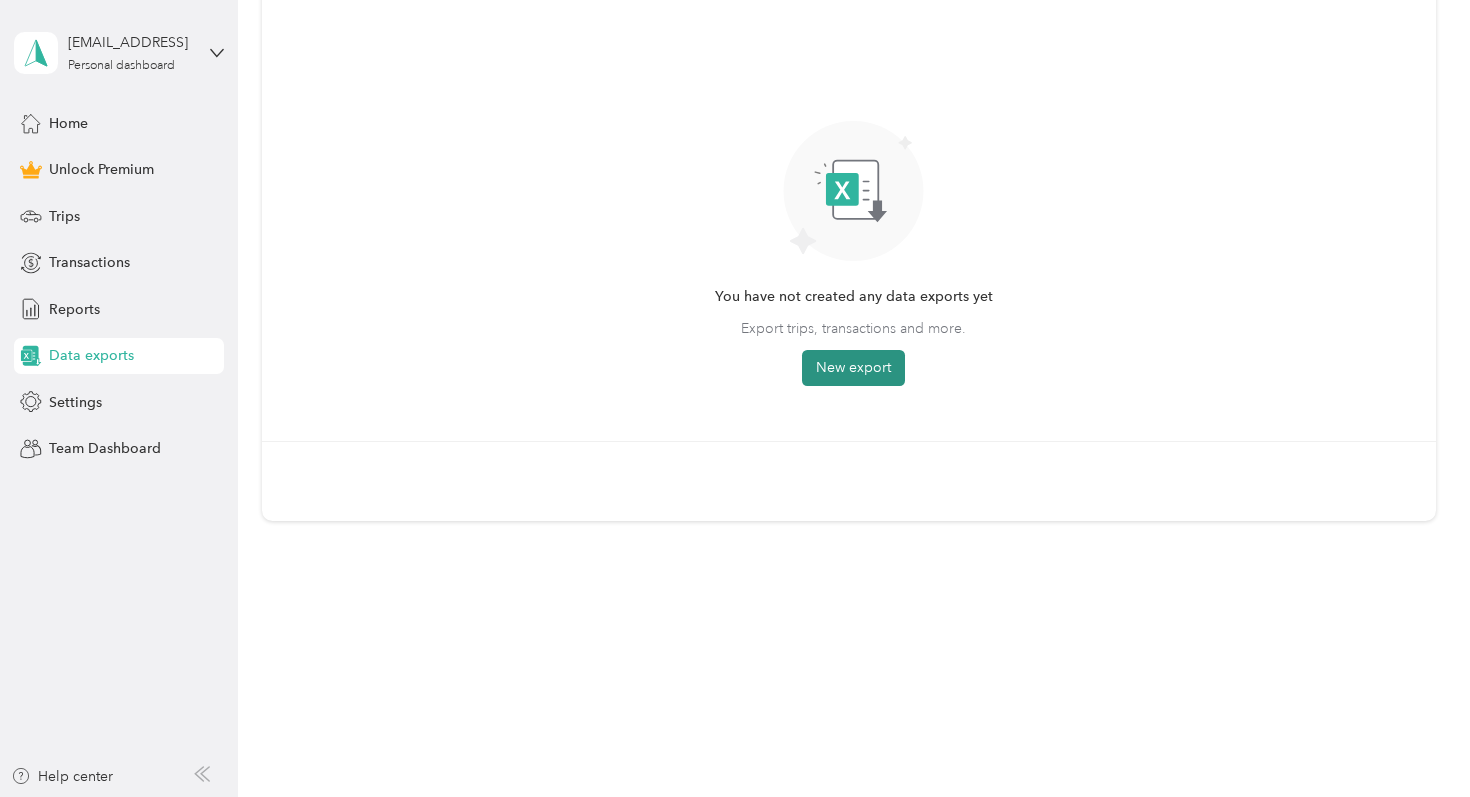 click on "New export" at bounding box center [853, 368] 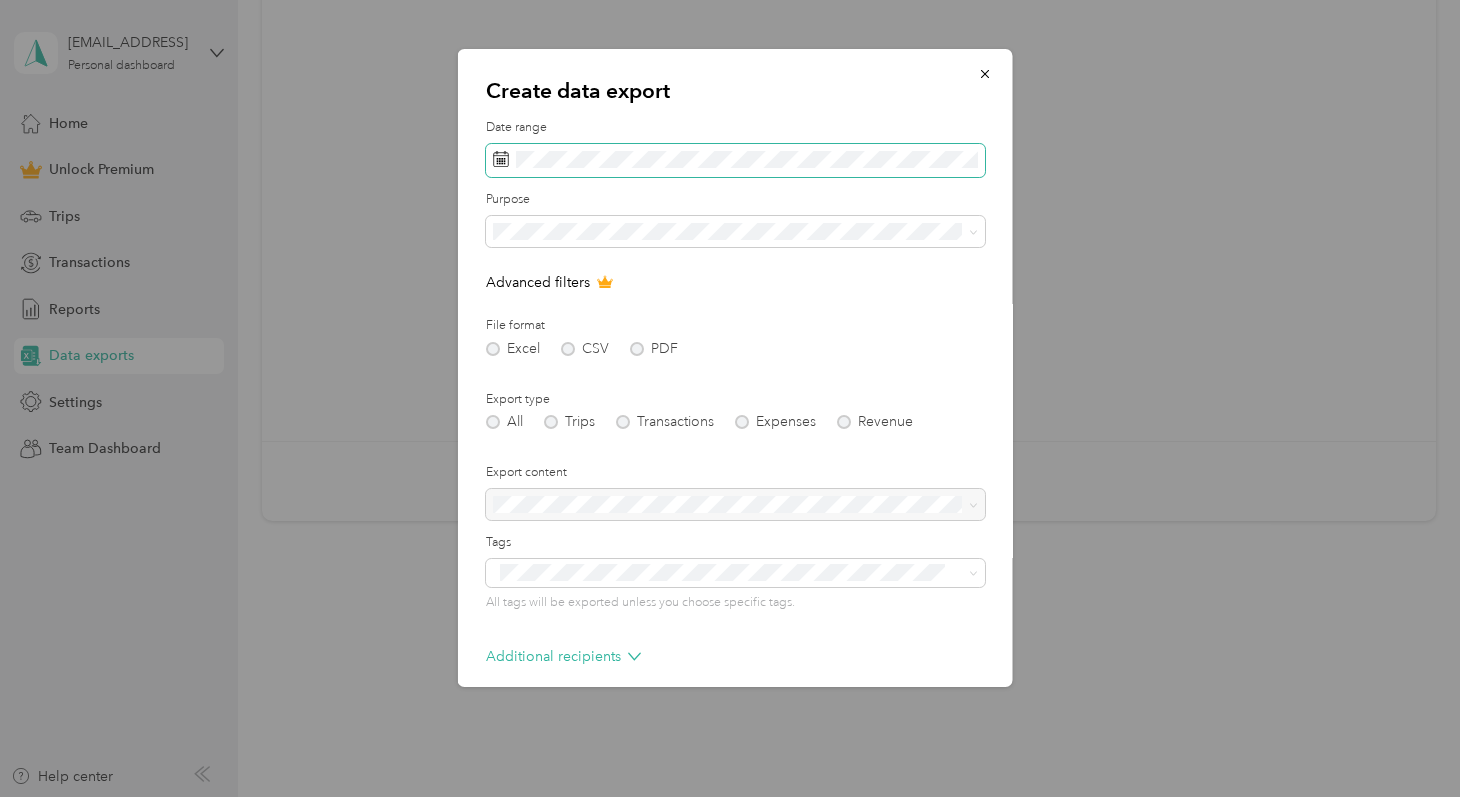 click at bounding box center [735, 161] 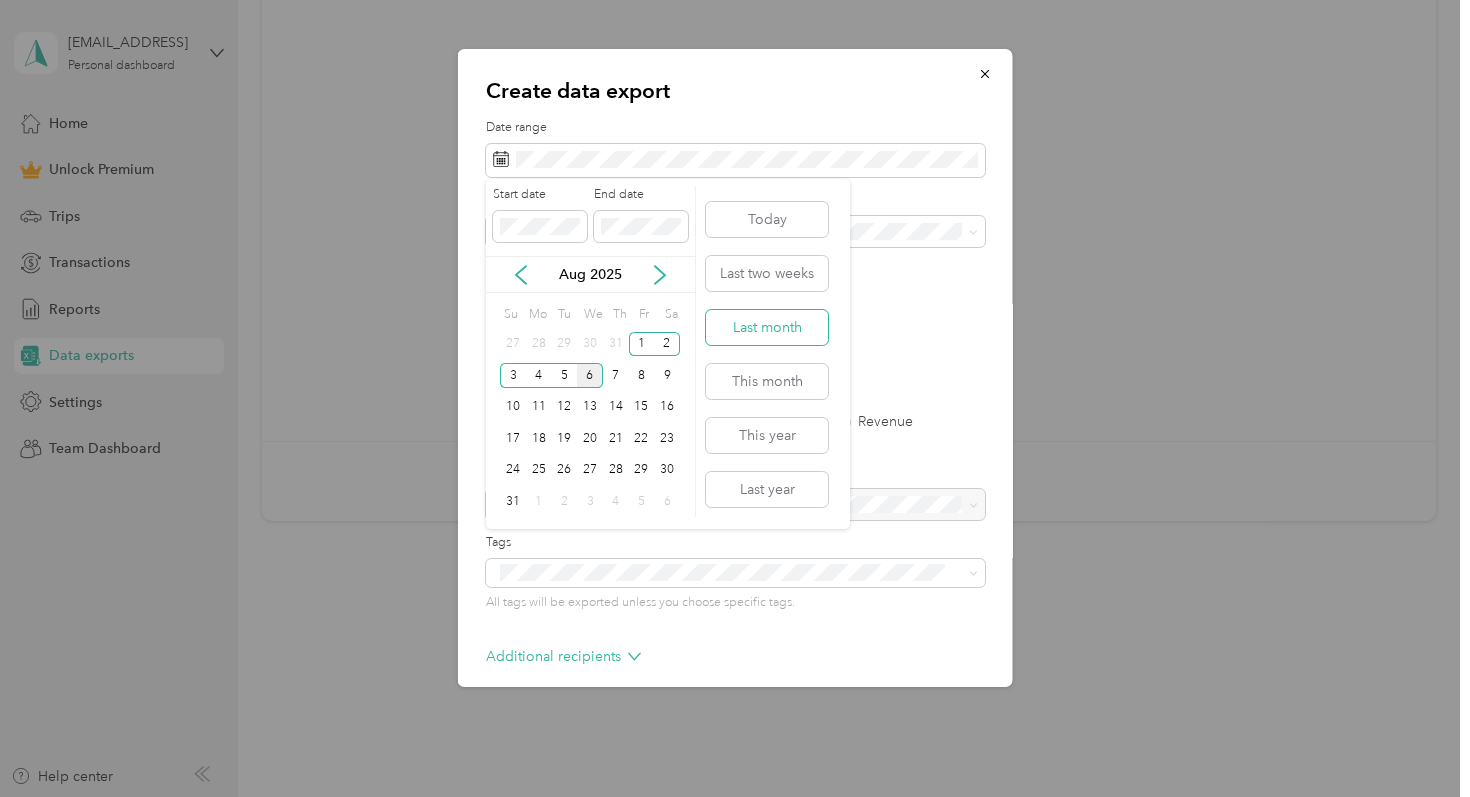 click on "Last month" at bounding box center [767, 327] 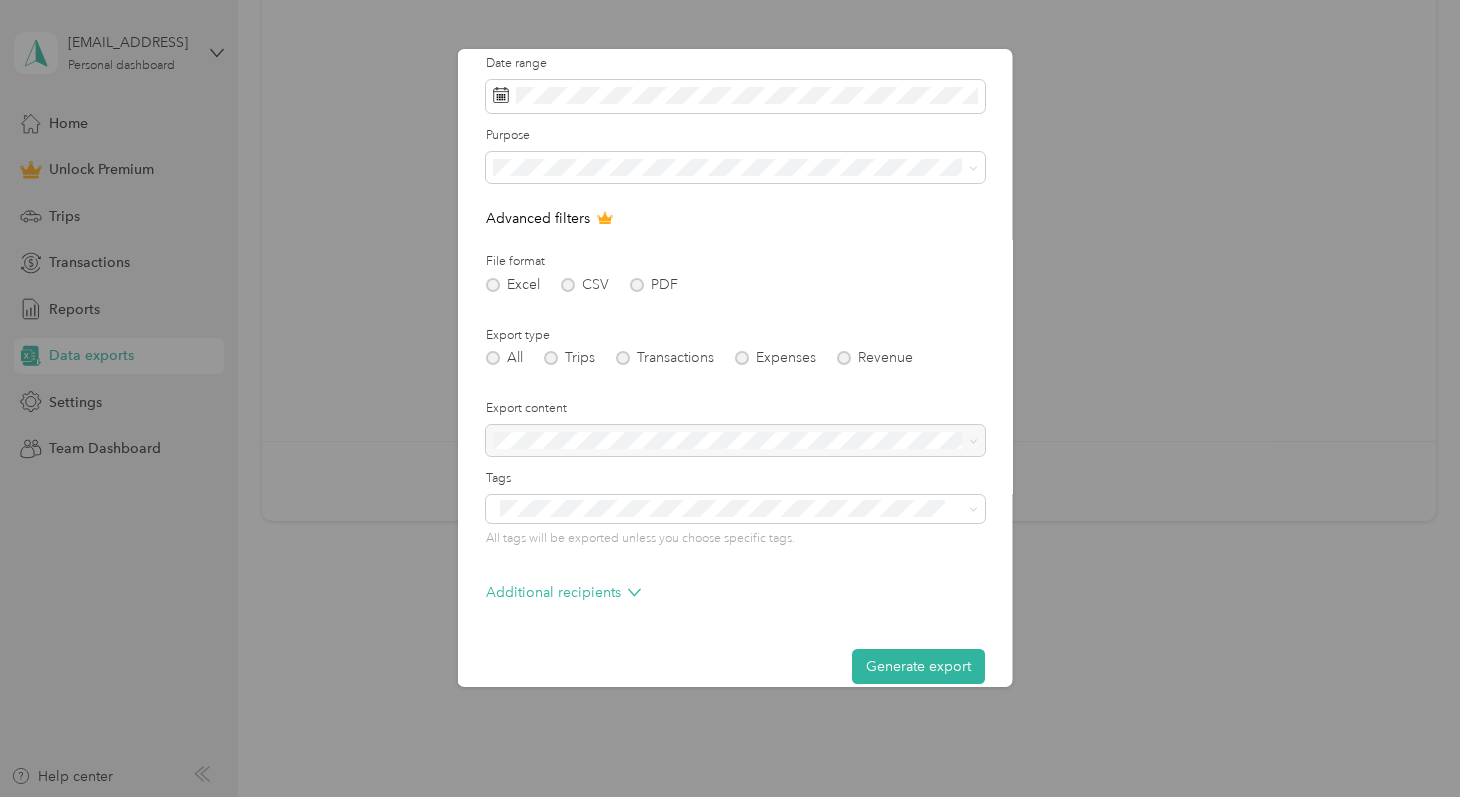 scroll, scrollTop: 89, scrollLeft: 0, axis: vertical 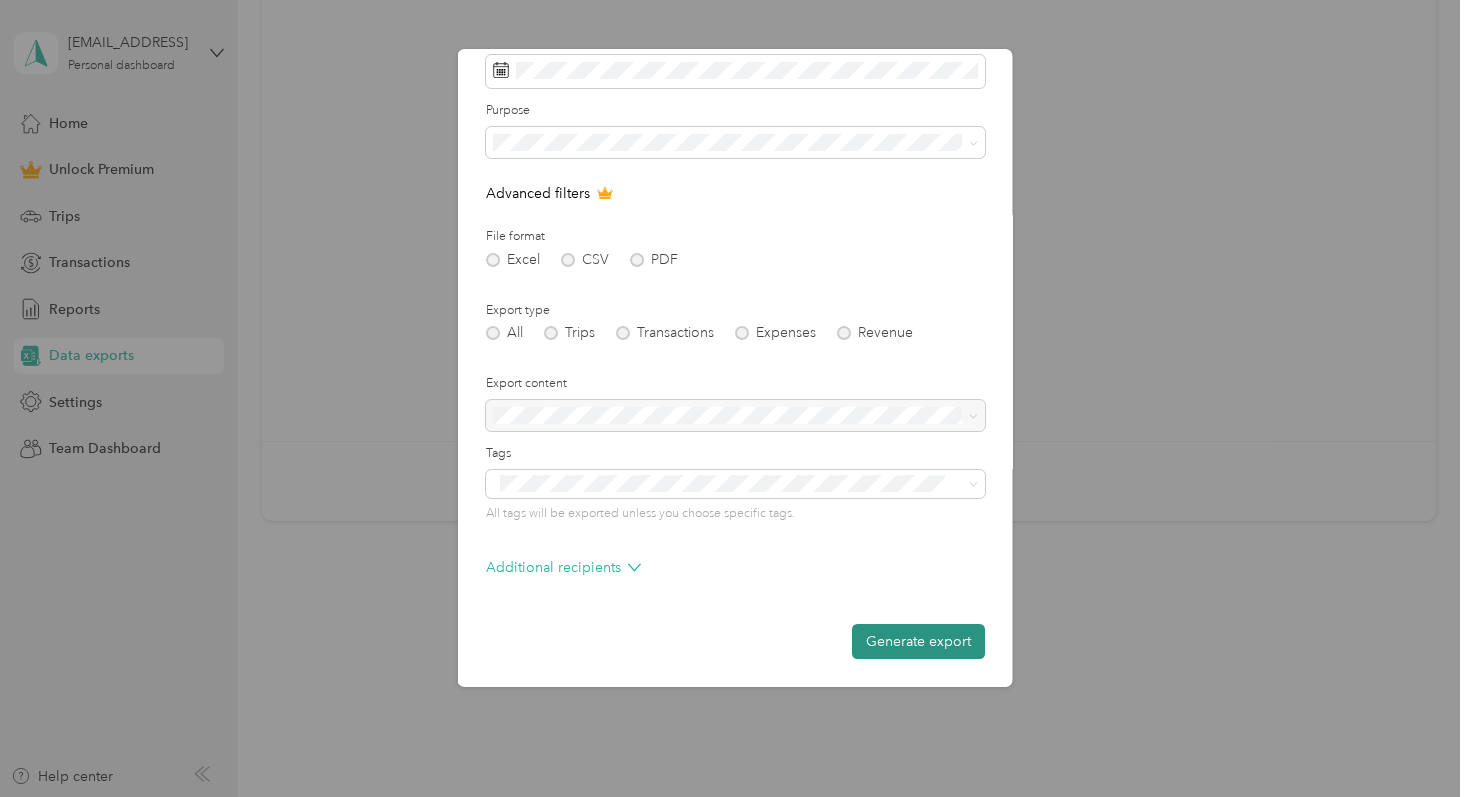 click on "Generate export" at bounding box center (918, 641) 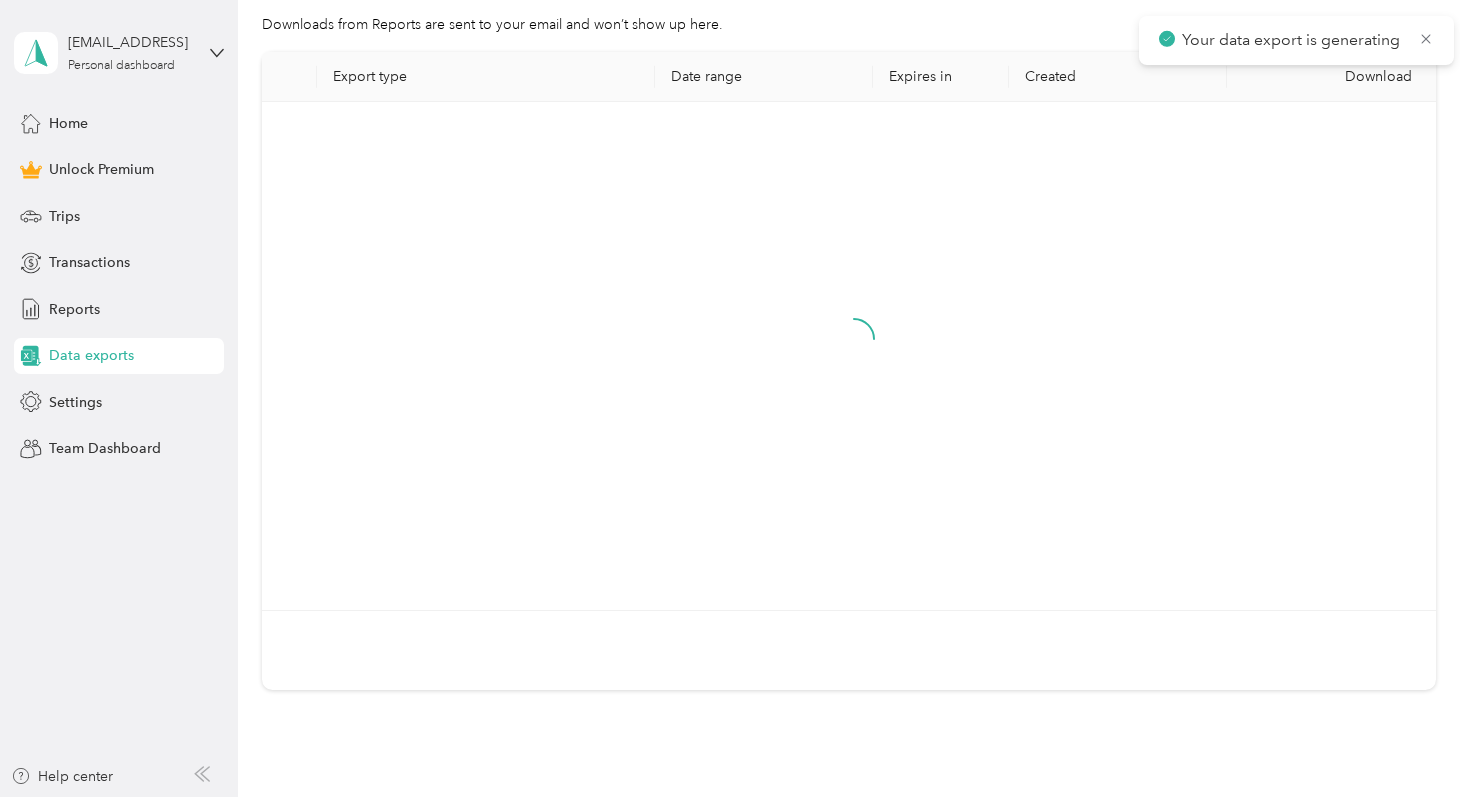 scroll, scrollTop: 0, scrollLeft: 0, axis: both 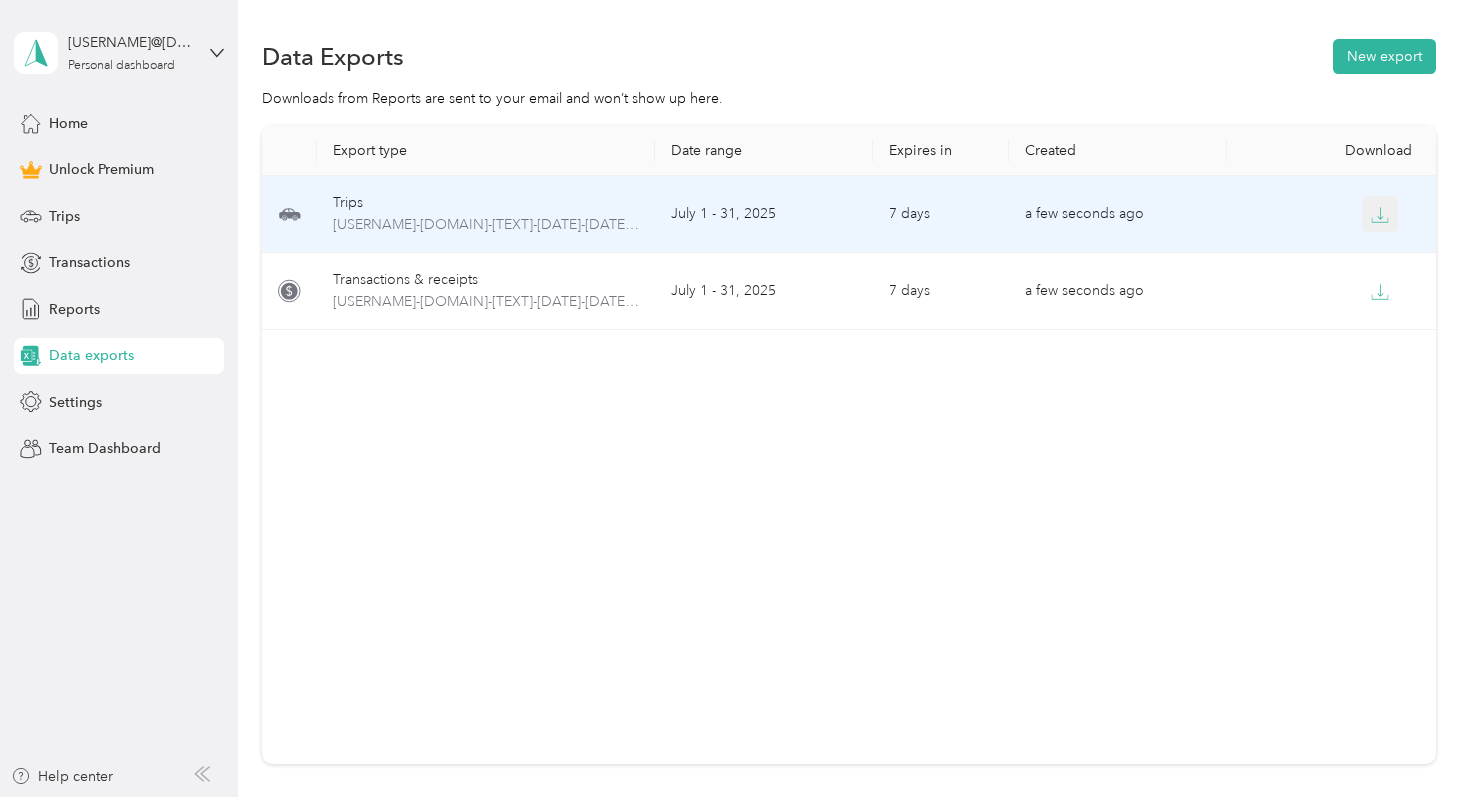 click at bounding box center (1380, 214) 